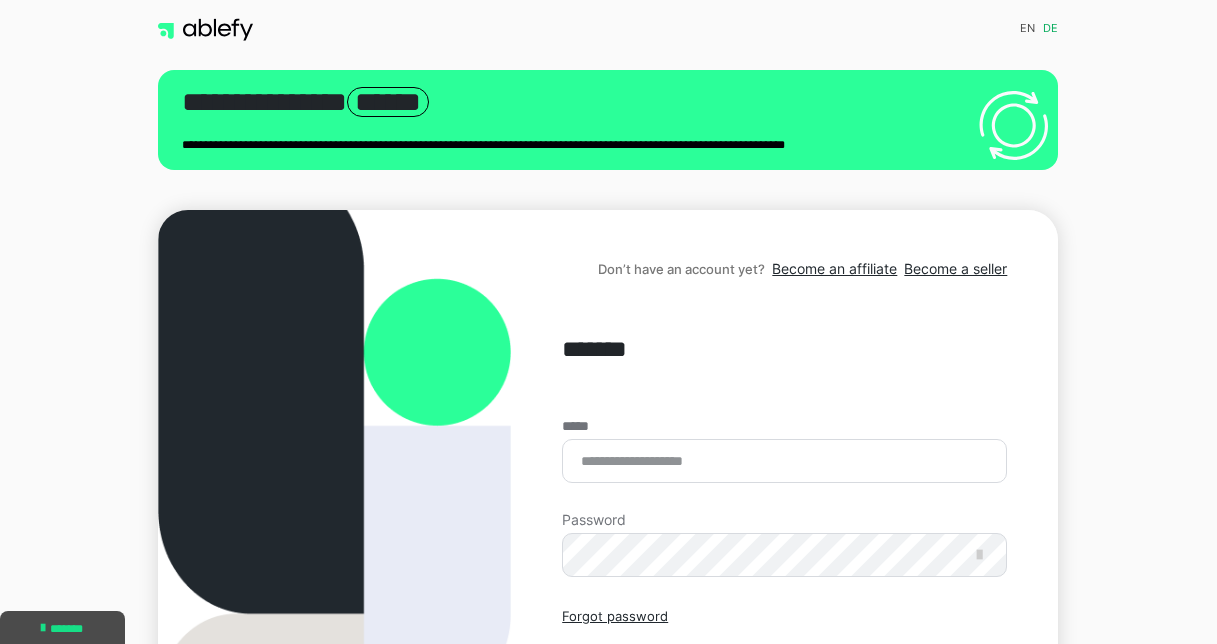 scroll, scrollTop: 0, scrollLeft: 0, axis: both 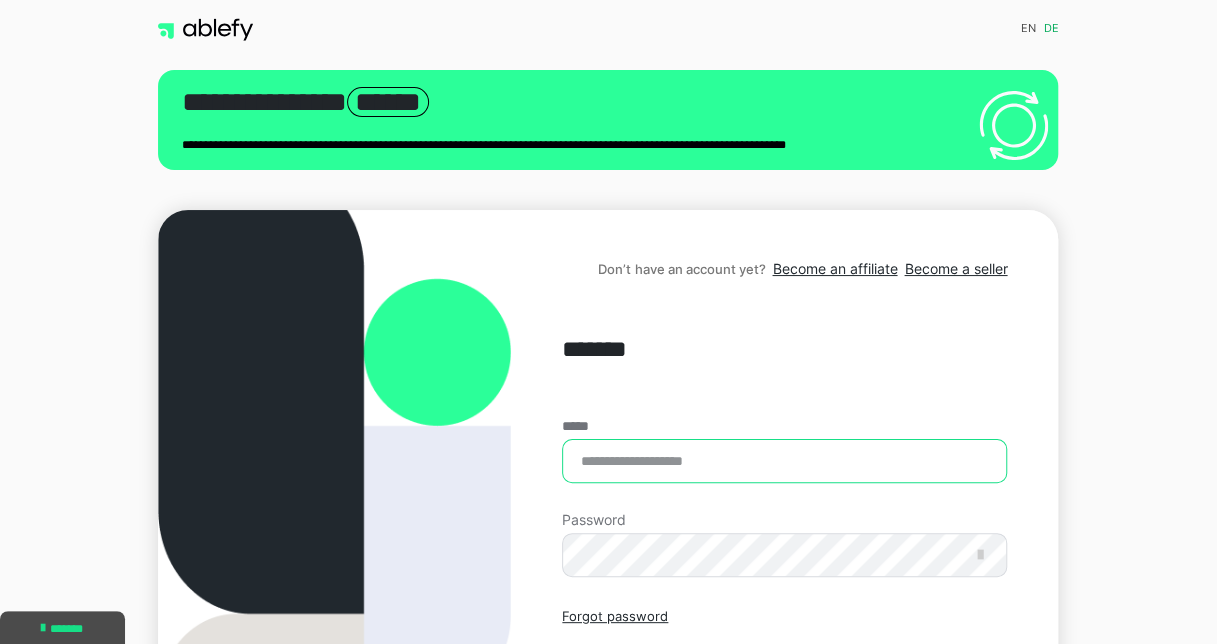 drag, startPoint x: 0, startPoint y: 0, endPoint x: 780, endPoint y: 456, distance: 903.5131 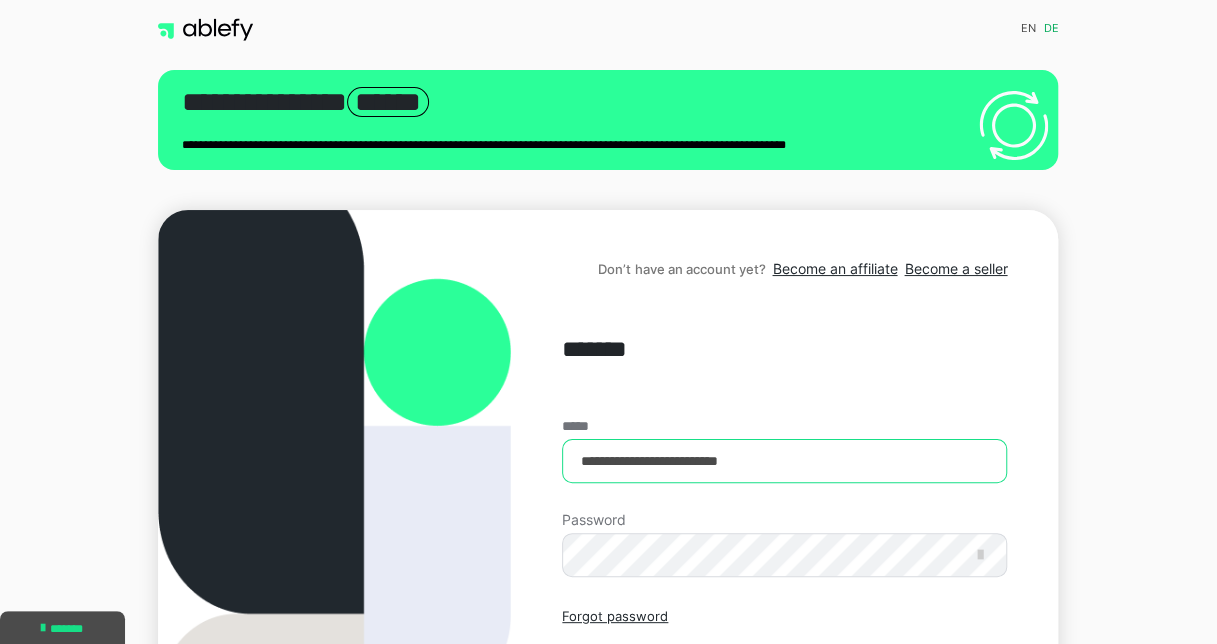 type on "**********" 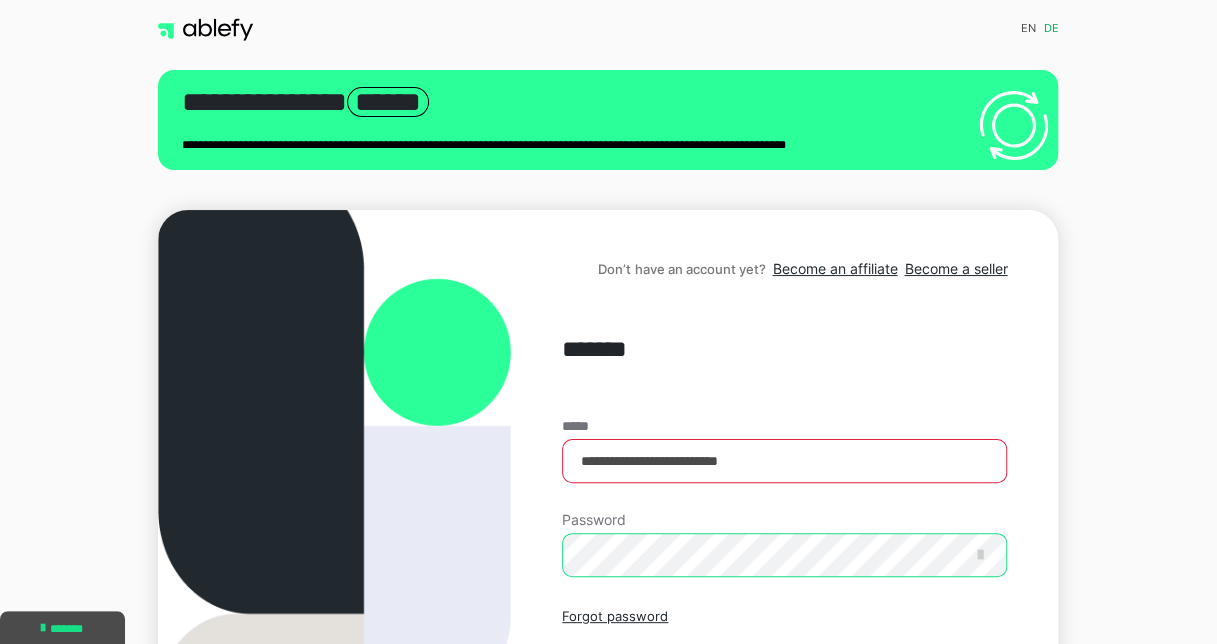 click on "Sign in" at bounding box center (784, 702) 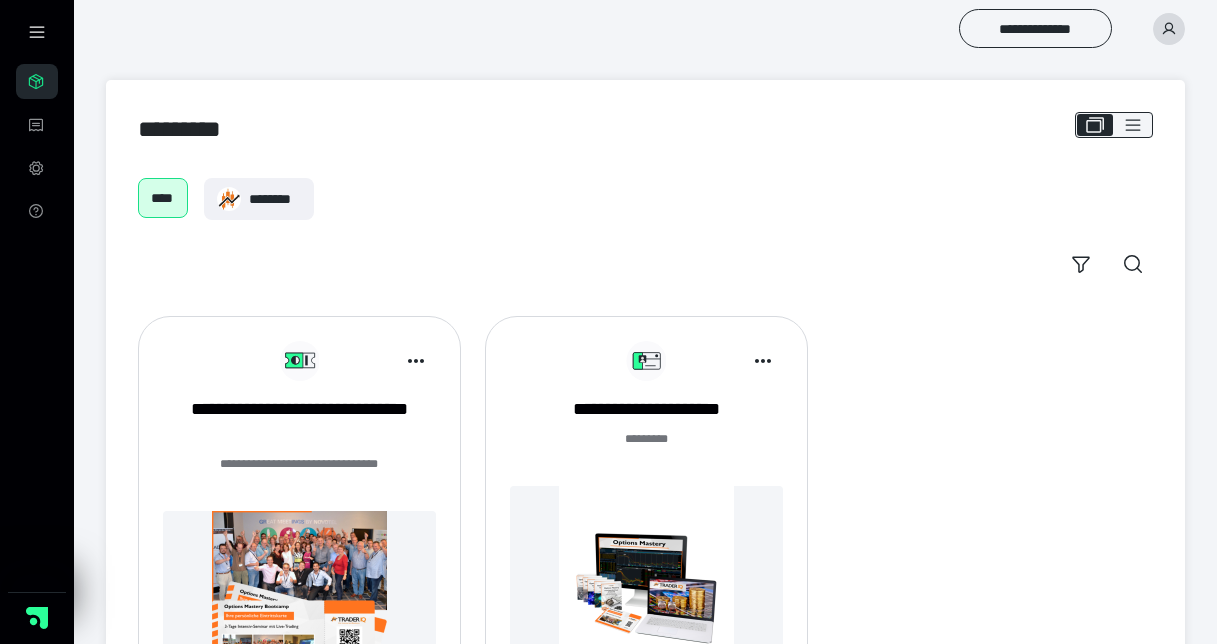 scroll, scrollTop: 0, scrollLeft: 0, axis: both 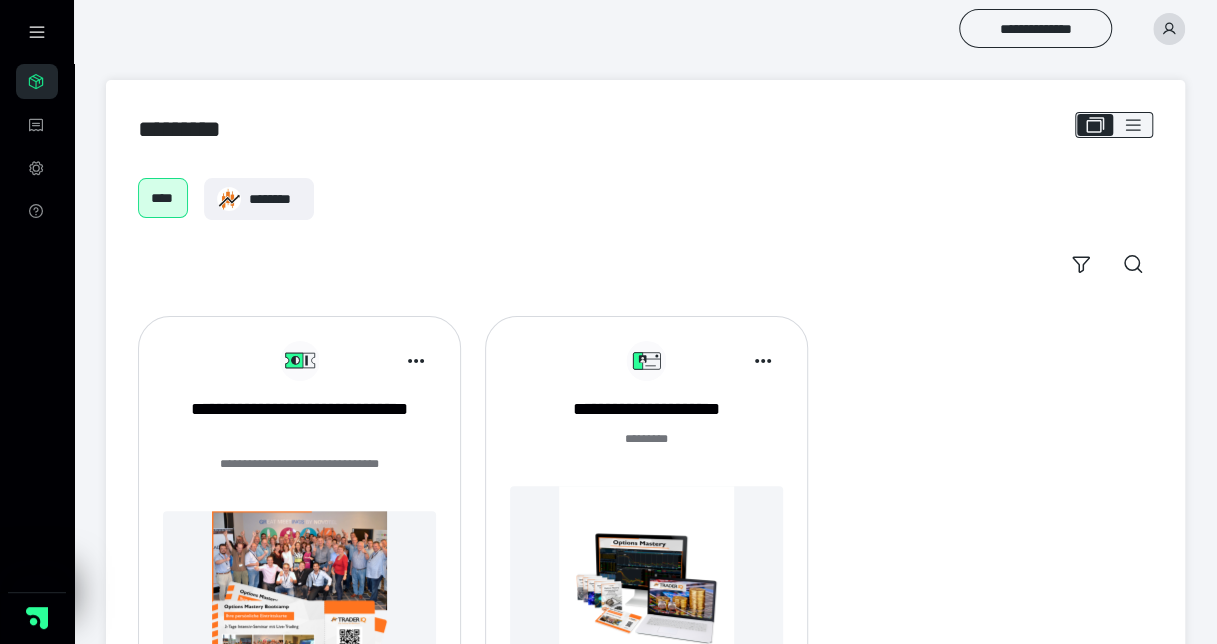 click at bounding box center (646, 573) 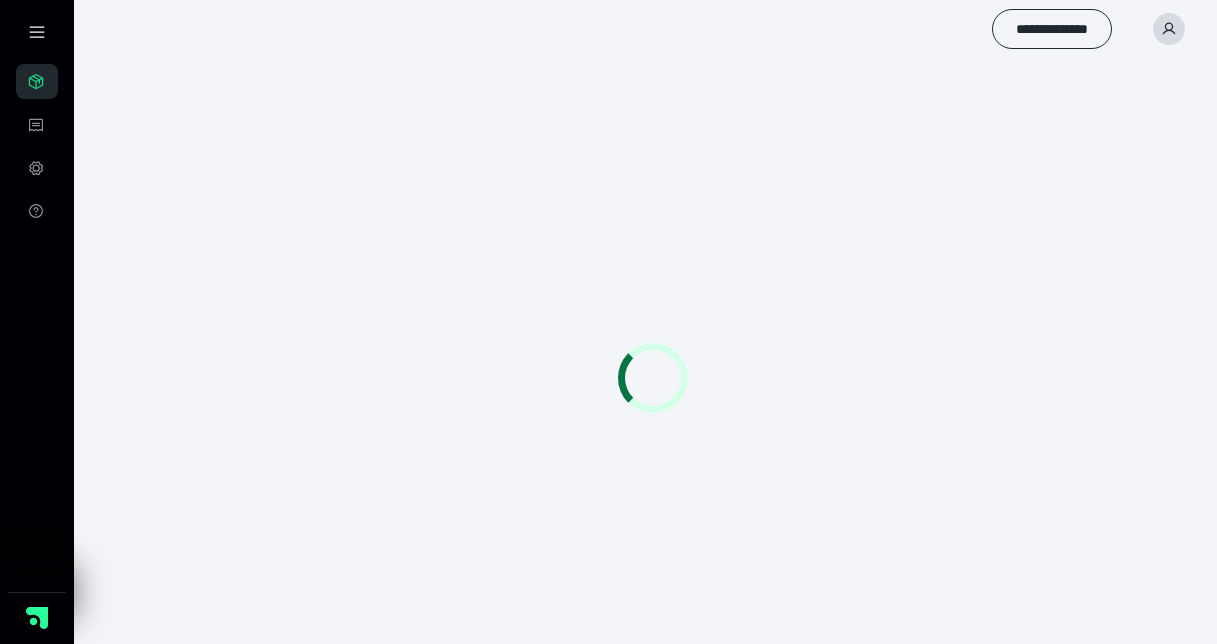 scroll, scrollTop: 0, scrollLeft: 0, axis: both 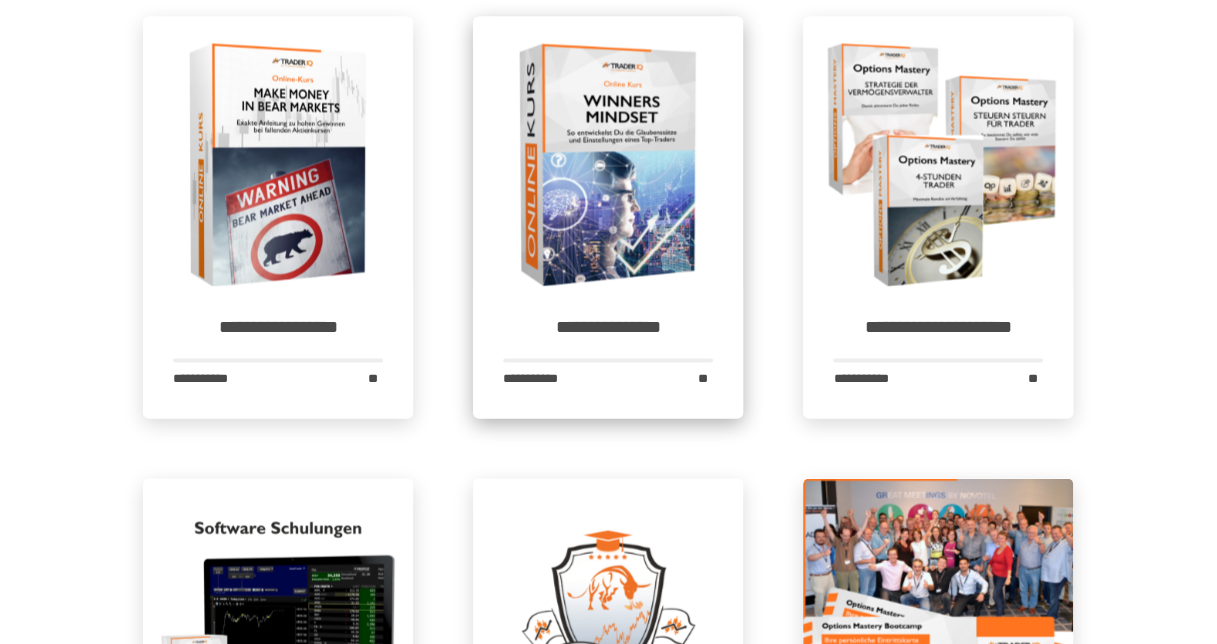 click at bounding box center (608, 151) 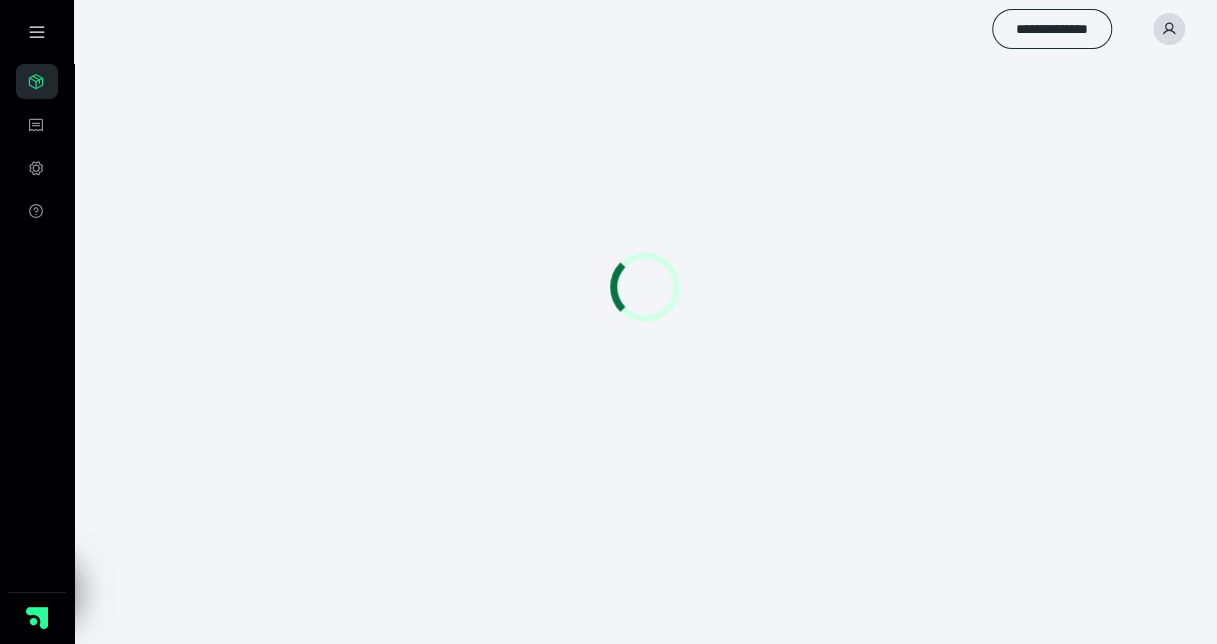 scroll, scrollTop: 56, scrollLeft: 0, axis: vertical 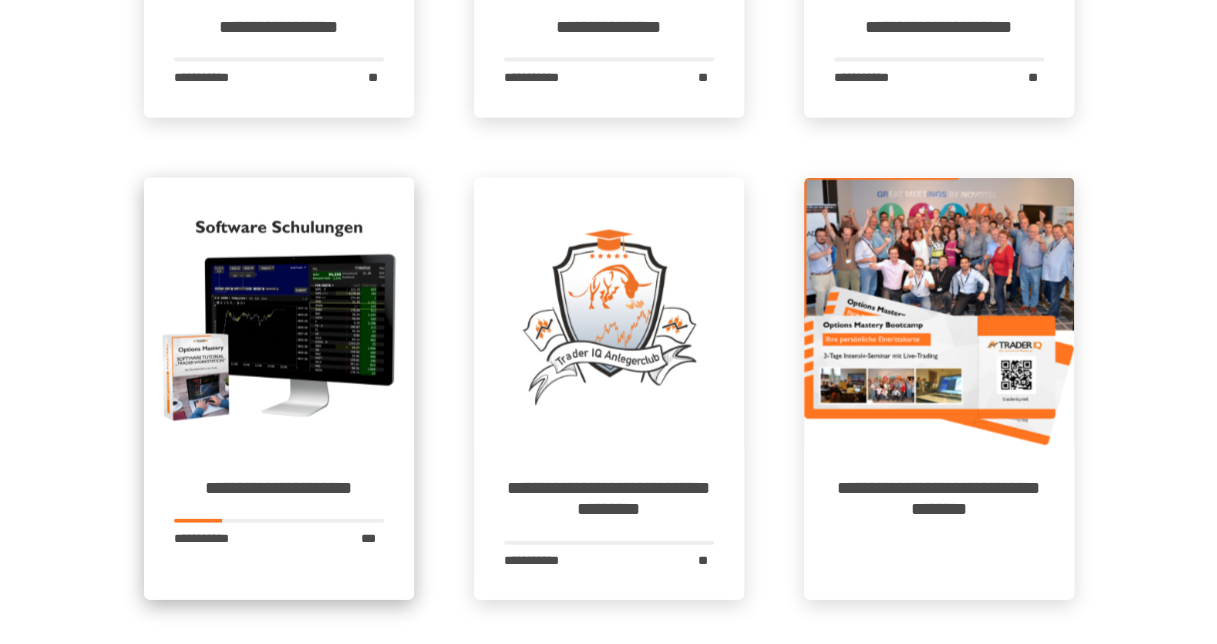 click at bounding box center [279, 313] 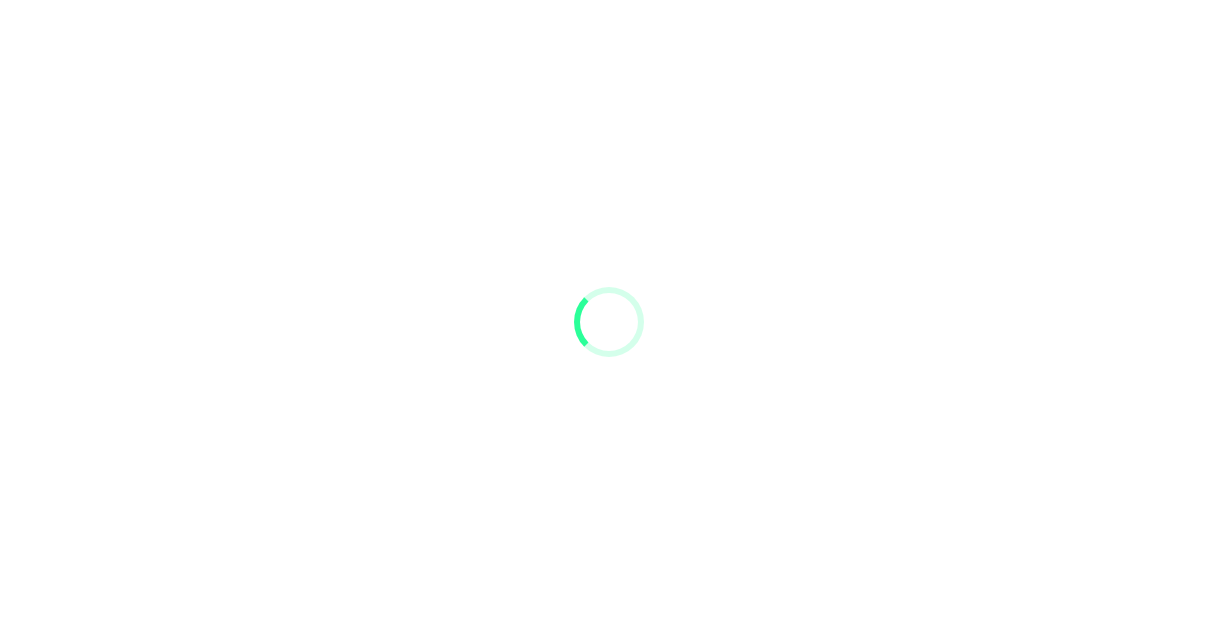 scroll, scrollTop: 0, scrollLeft: 0, axis: both 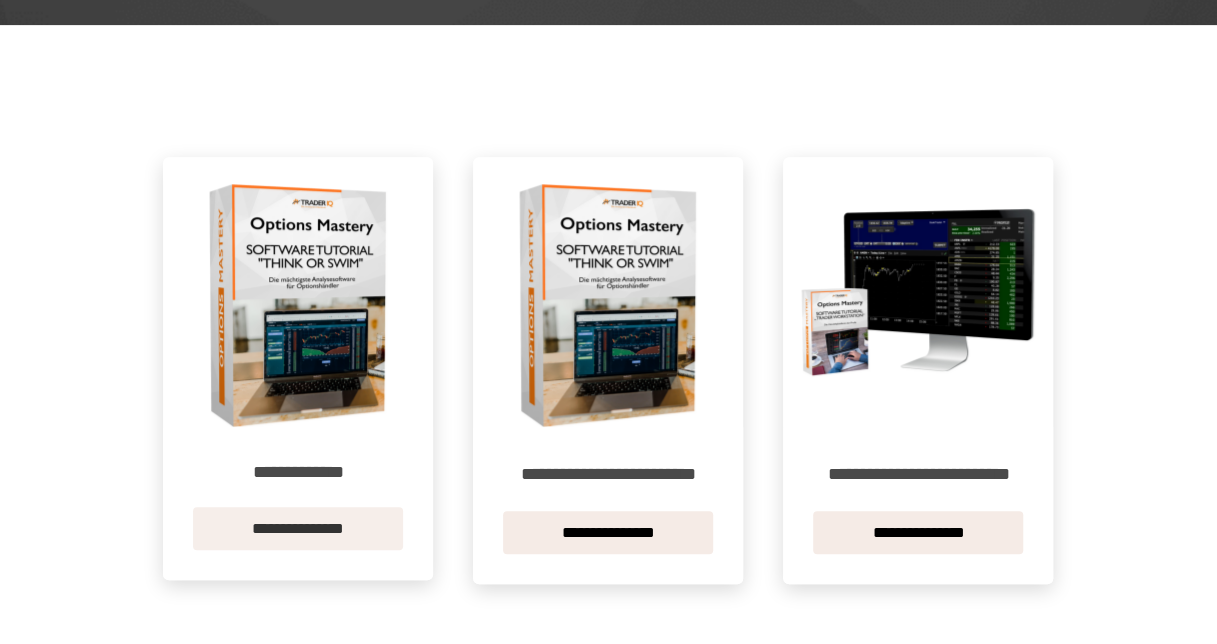 click on "**********" at bounding box center (298, 528) 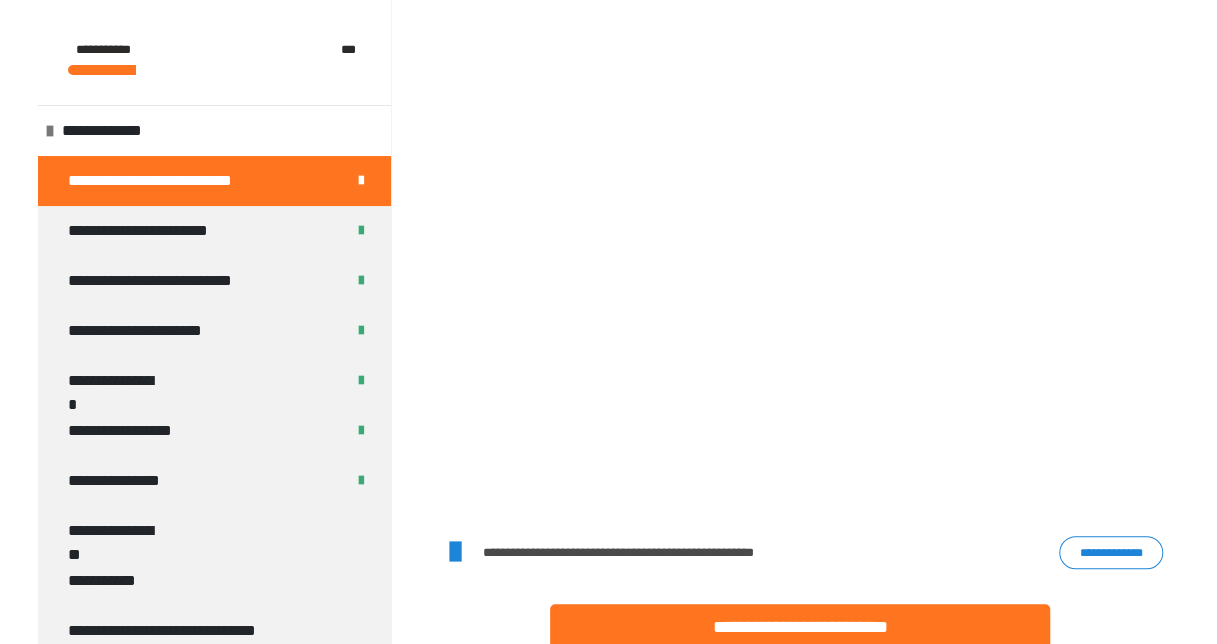 scroll, scrollTop: 429, scrollLeft: 0, axis: vertical 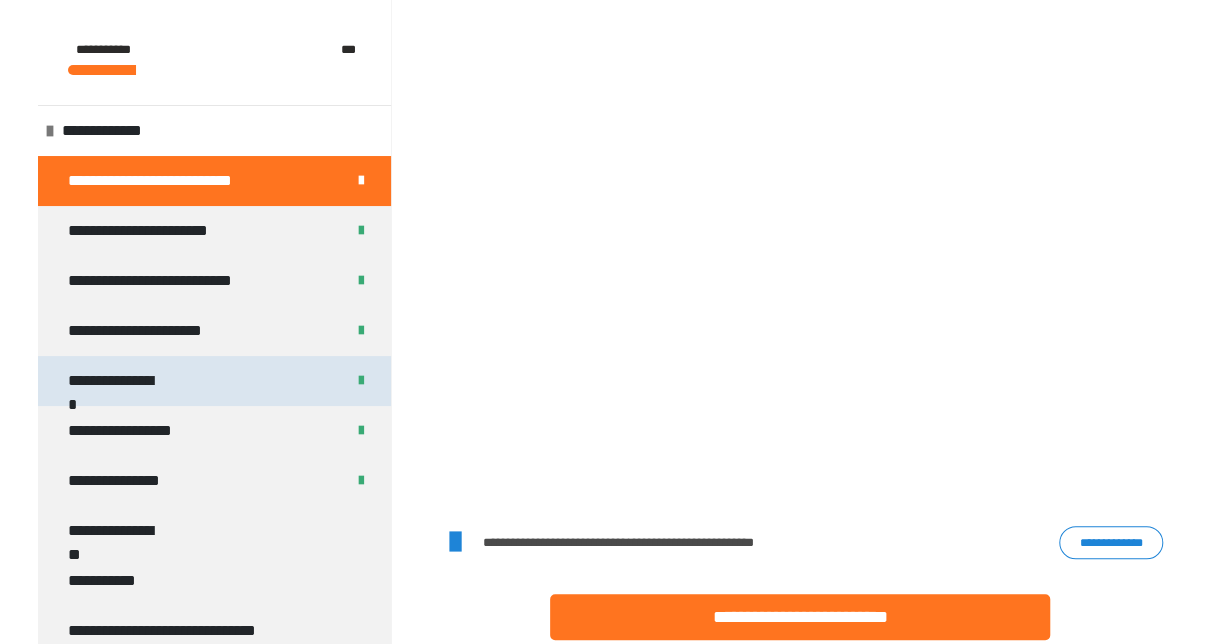 click on "**********" at bounding box center (114, 381) 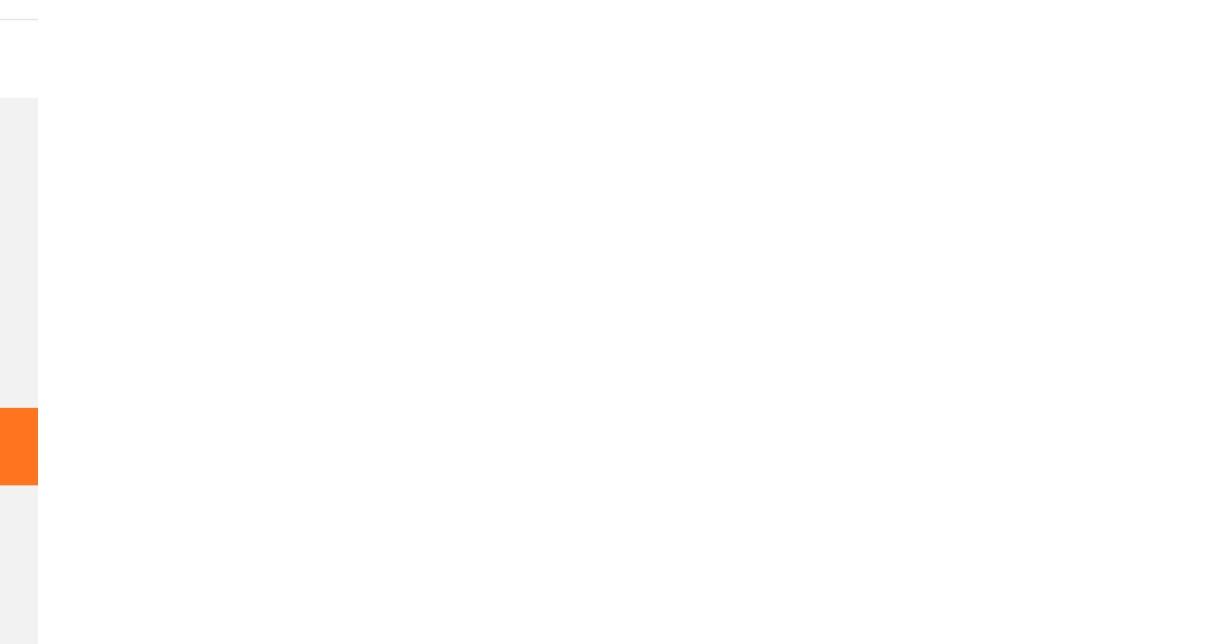 scroll, scrollTop: 363, scrollLeft: 0, axis: vertical 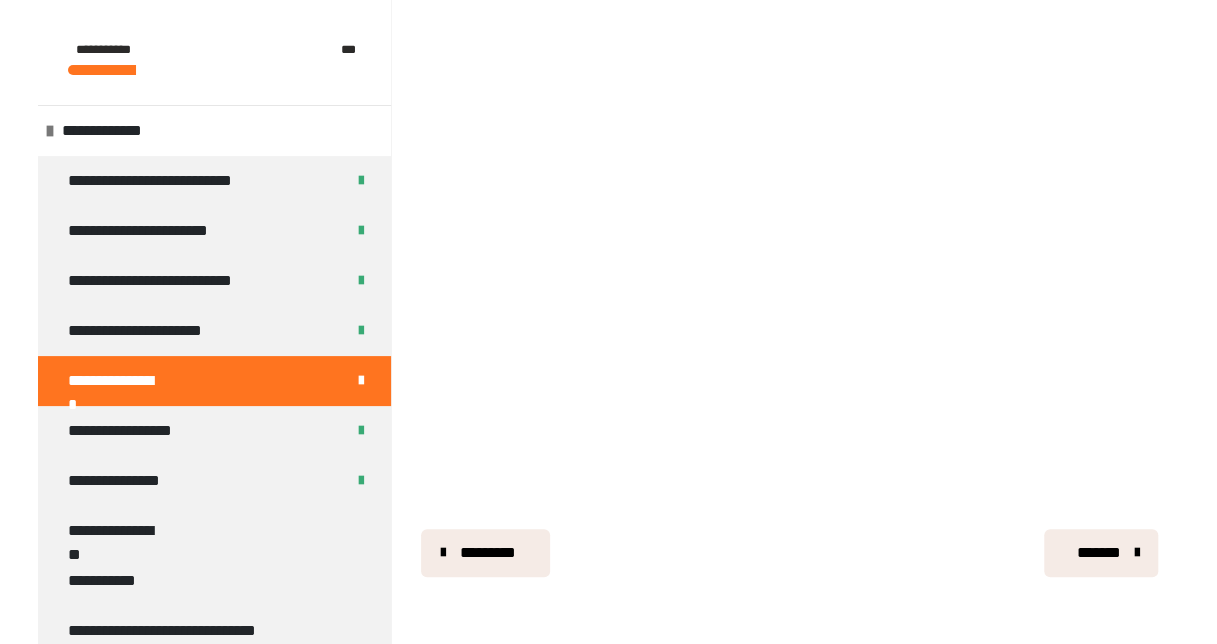 click on "*******" at bounding box center [1099, 553] 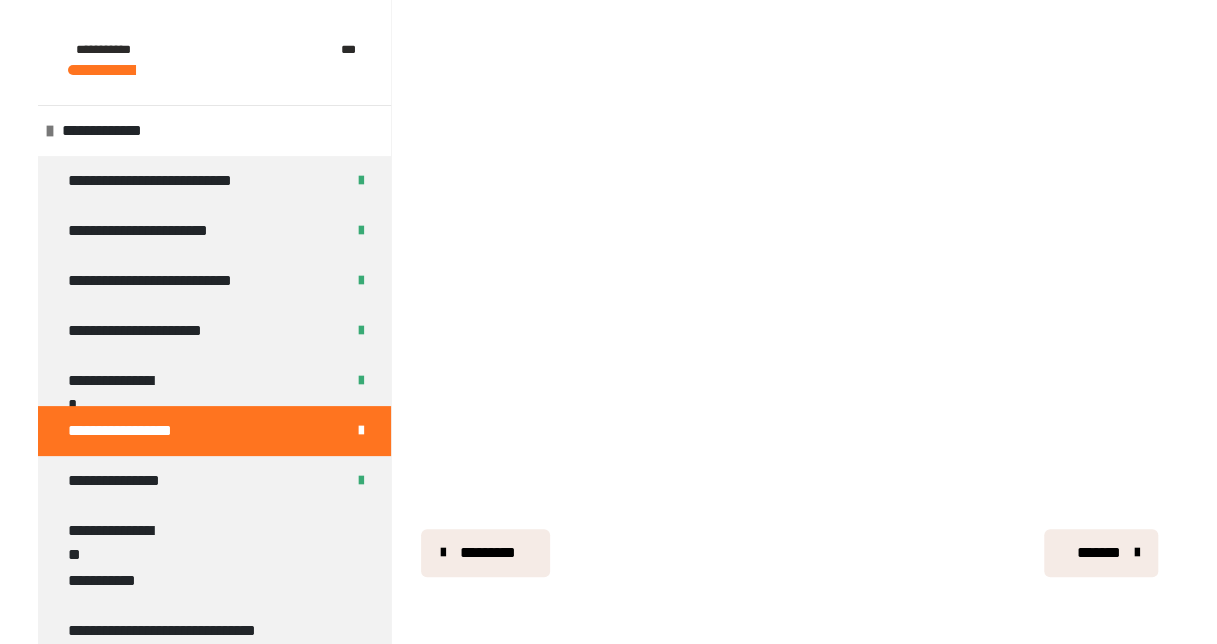 type 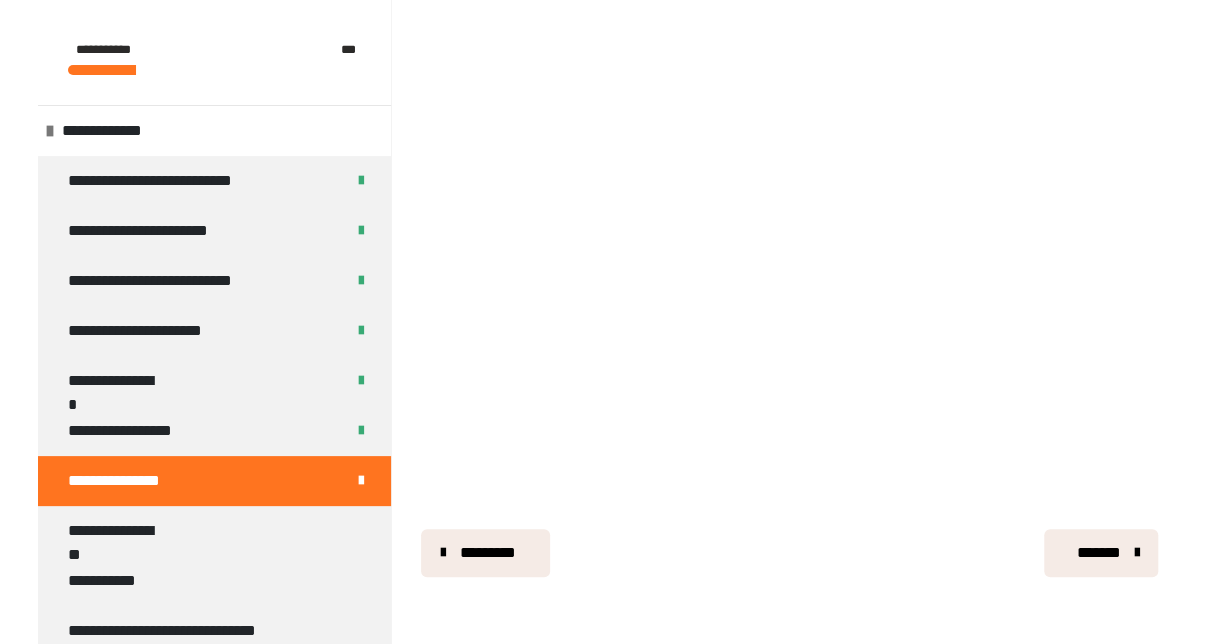 click on "*******" at bounding box center [1099, 553] 